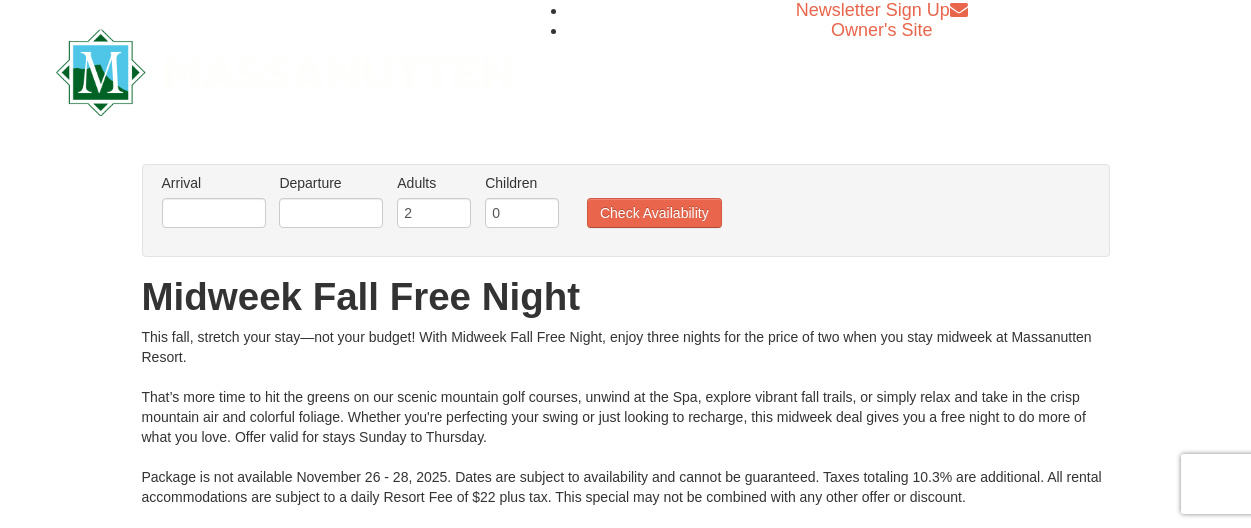 scroll, scrollTop: 0, scrollLeft: 0, axis: both 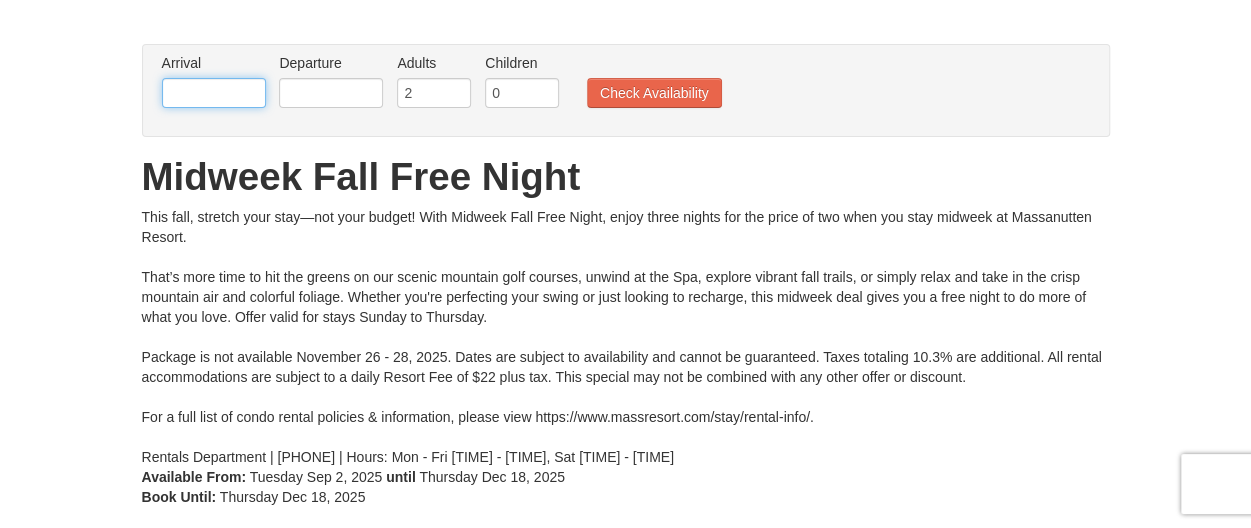 click at bounding box center (214, 93) 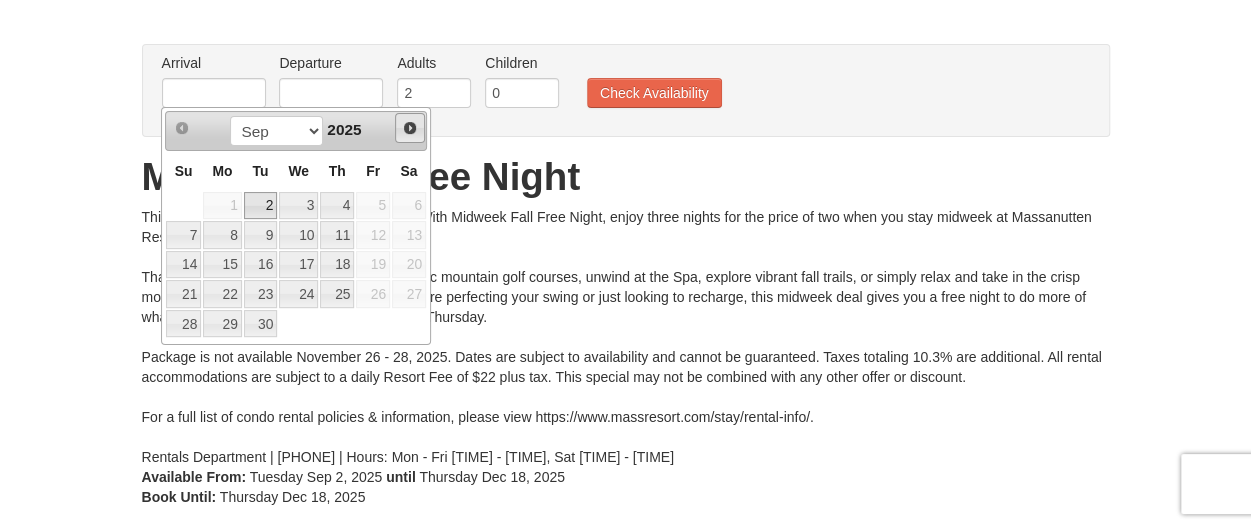 click on "Next" at bounding box center (410, 128) 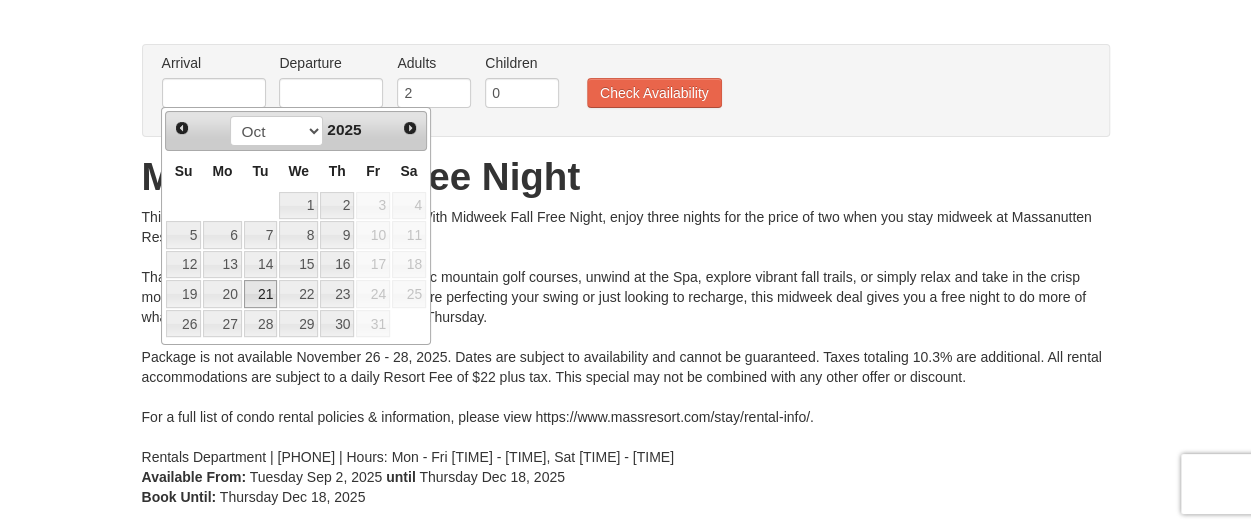 click on "21" at bounding box center (261, 294) 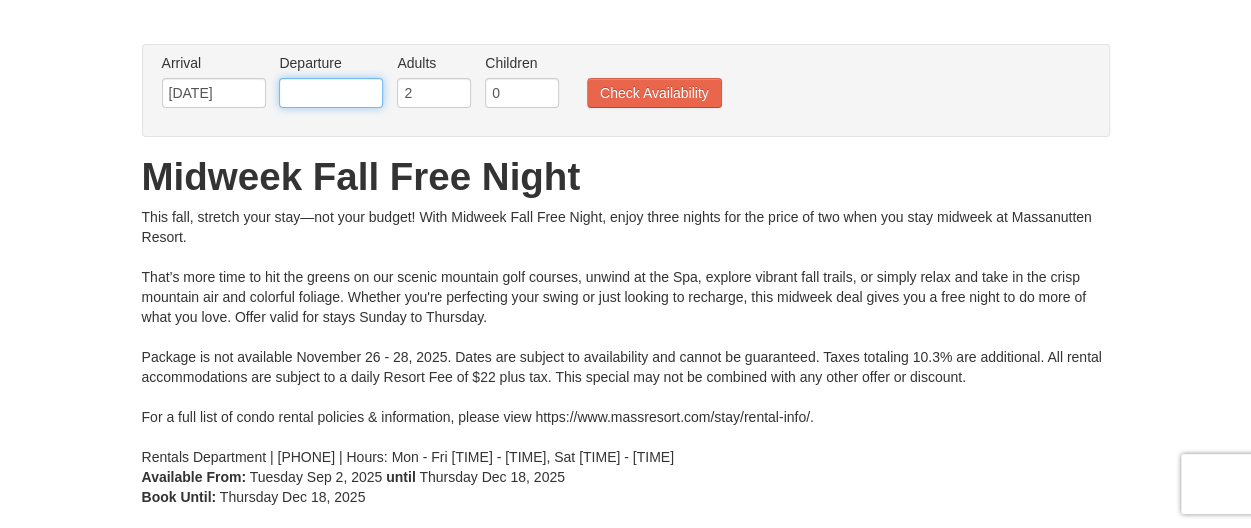 click at bounding box center [331, 93] 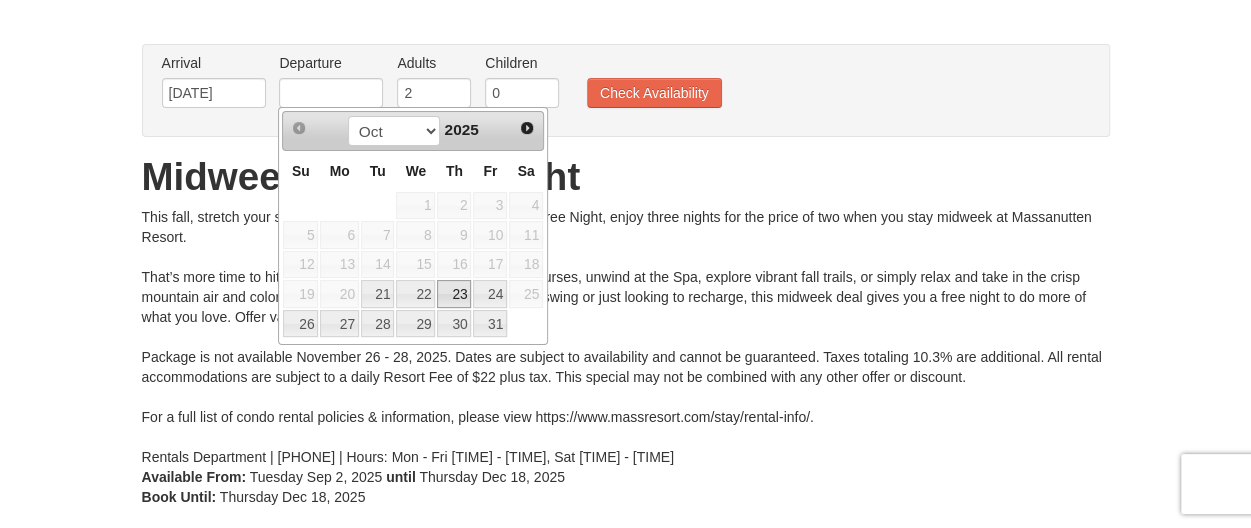 click on "23" at bounding box center [454, 294] 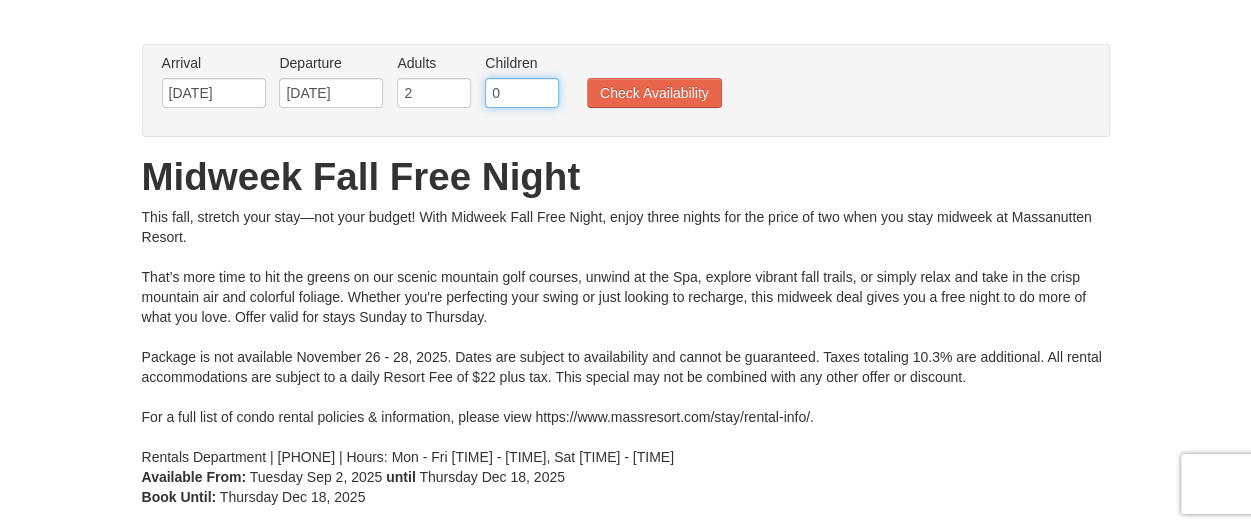 click on "0" at bounding box center [522, 93] 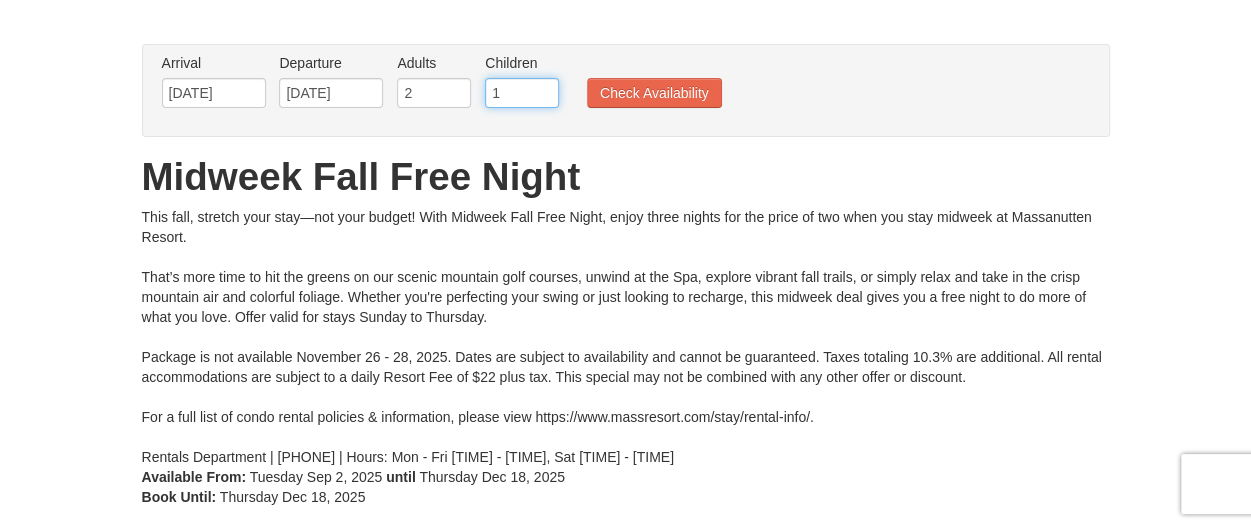 click on "1" at bounding box center [522, 93] 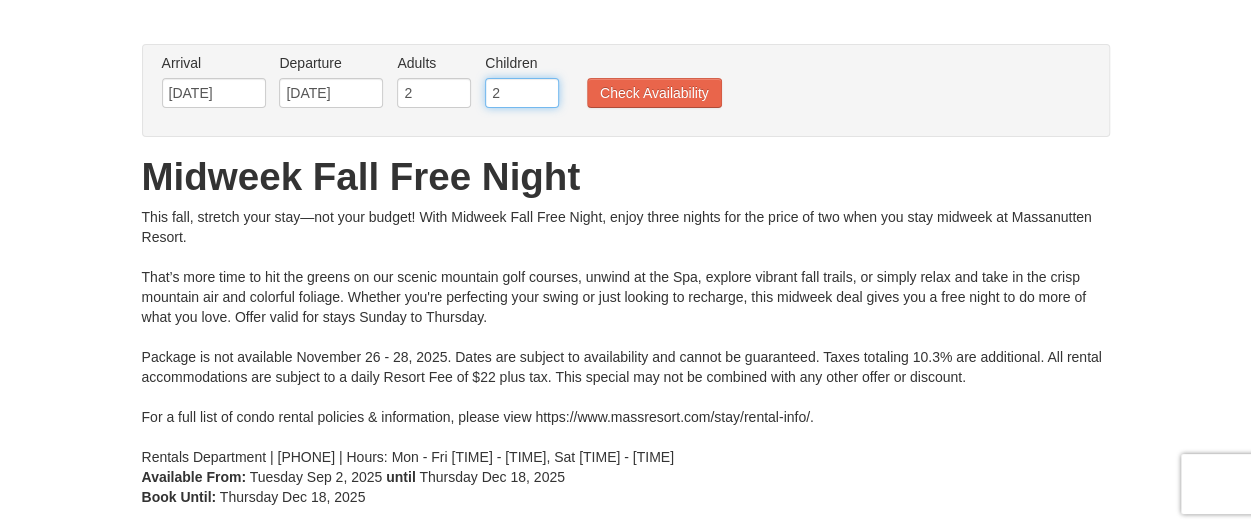 type on "2" 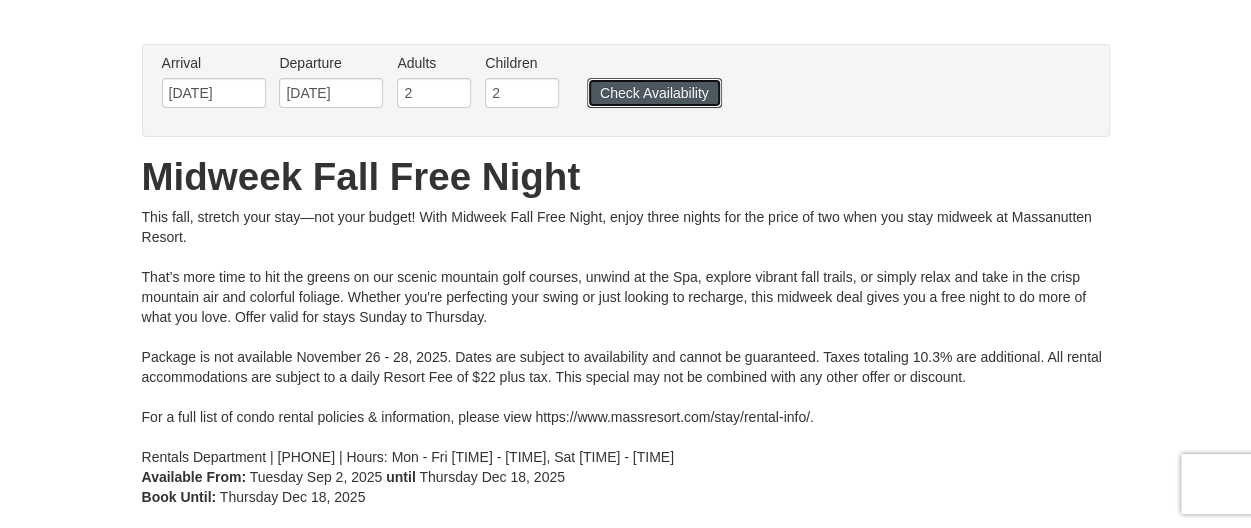 click on "Check Availability" at bounding box center (654, 93) 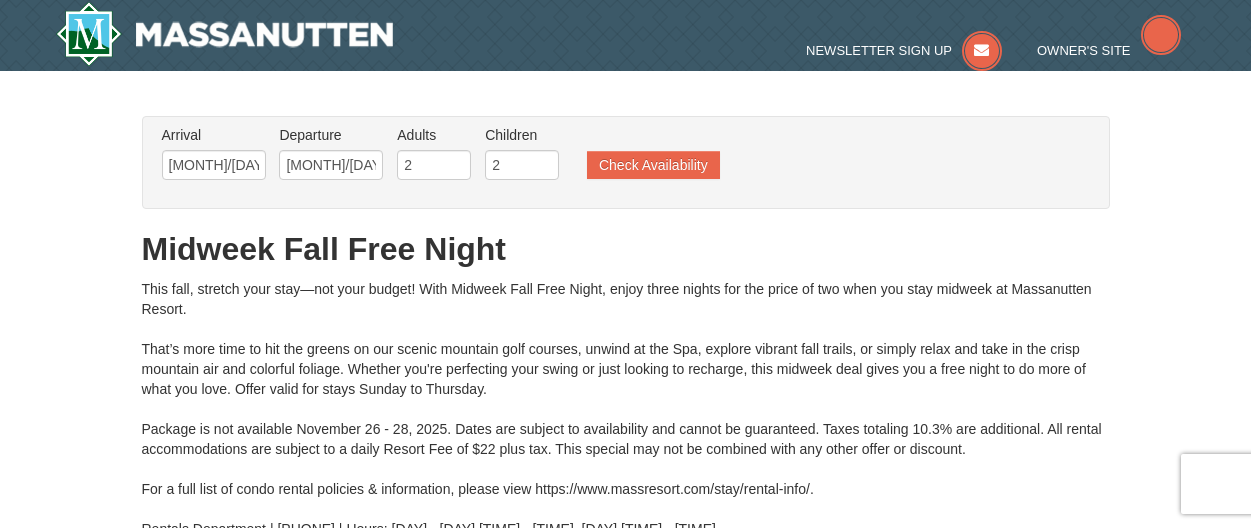 scroll, scrollTop: 0, scrollLeft: 0, axis: both 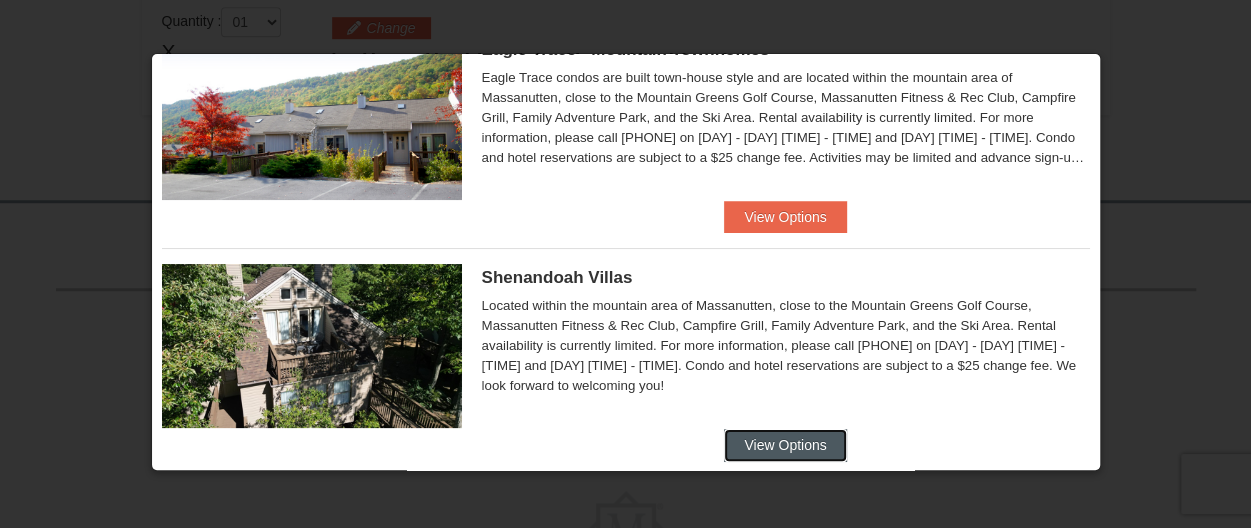 click on "View Options" at bounding box center (785, 445) 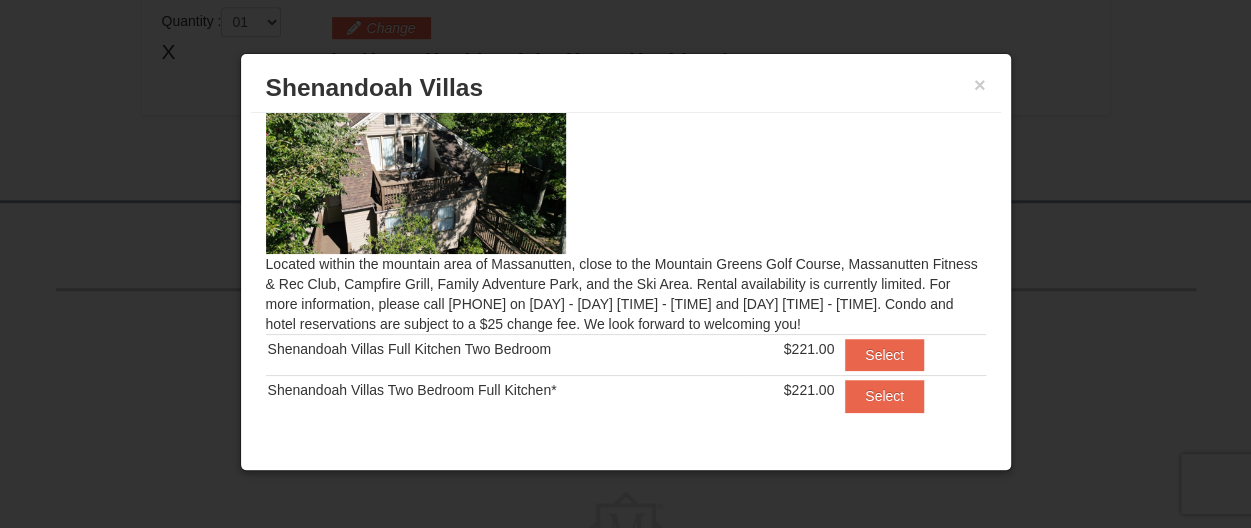 scroll, scrollTop: 49, scrollLeft: 0, axis: vertical 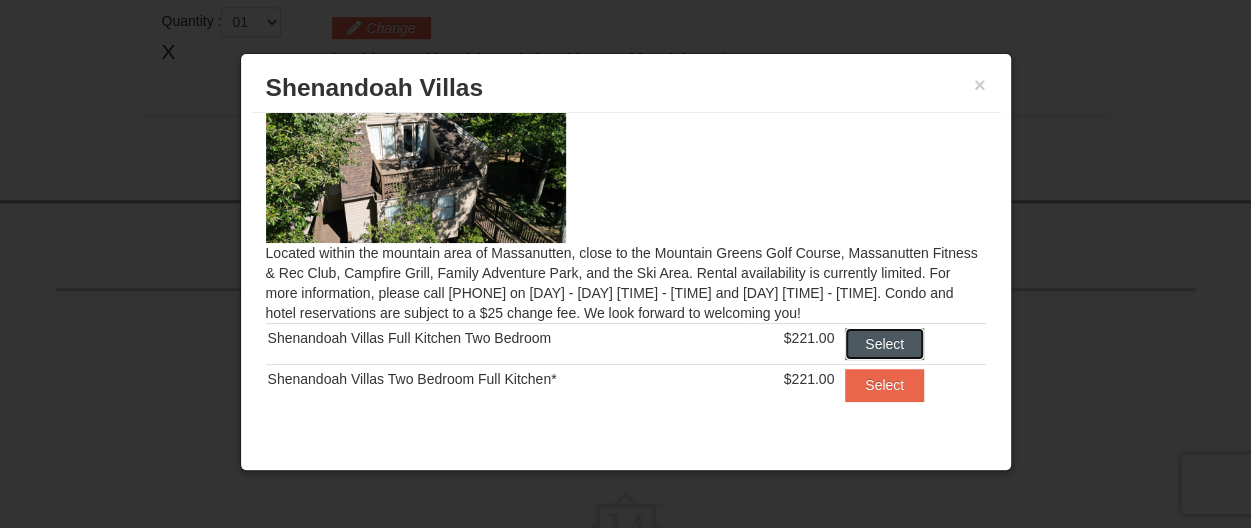 click on "Select" at bounding box center [884, 344] 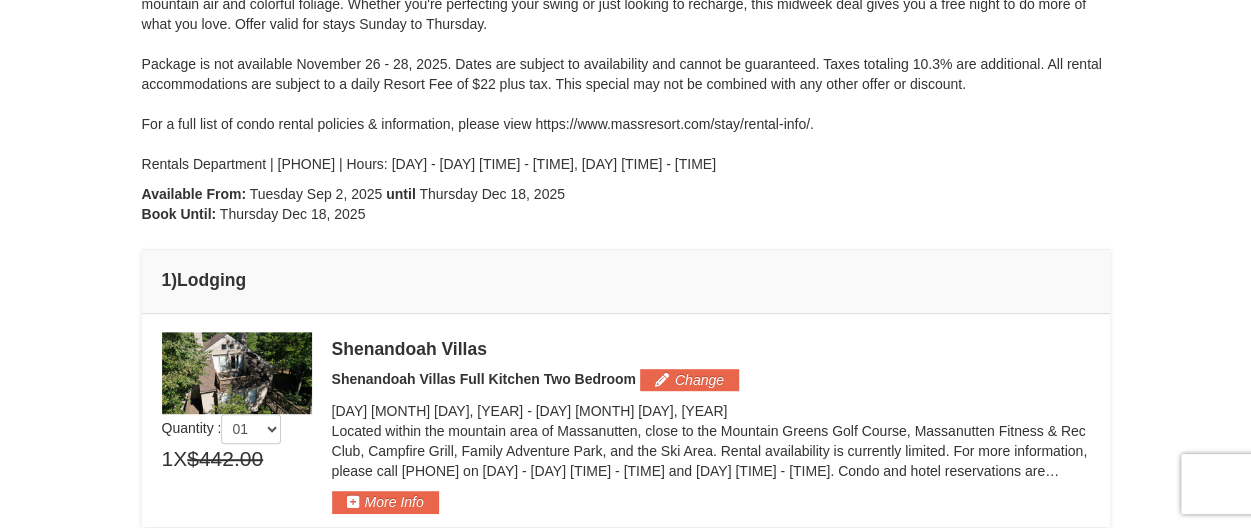 scroll, scrollTop: 626, scrollLeft: 0, axis: vertical 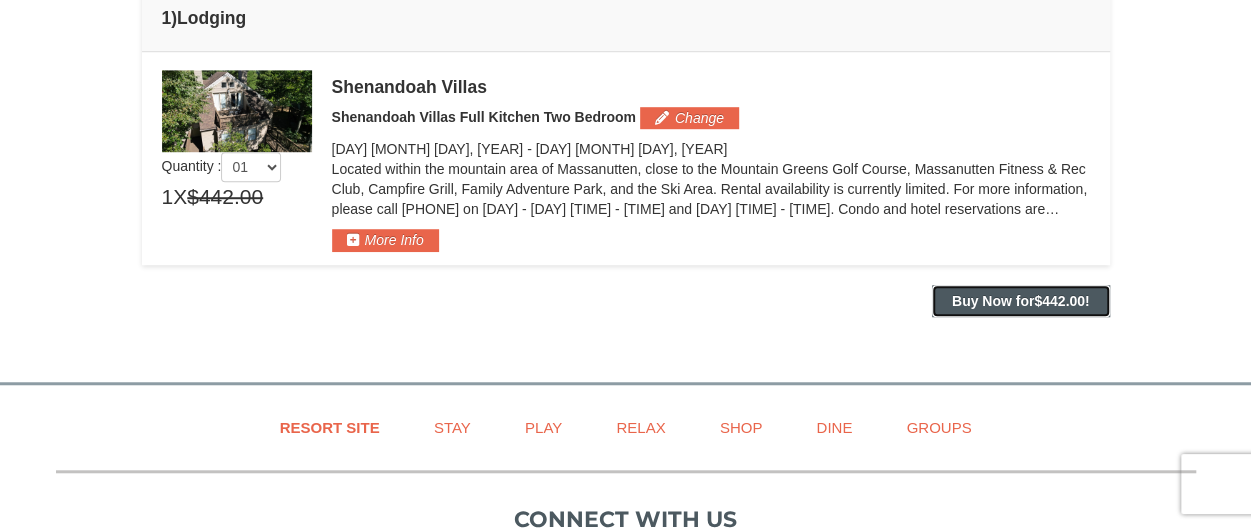 click on "$442.00" at bounding box center (1059, 301) 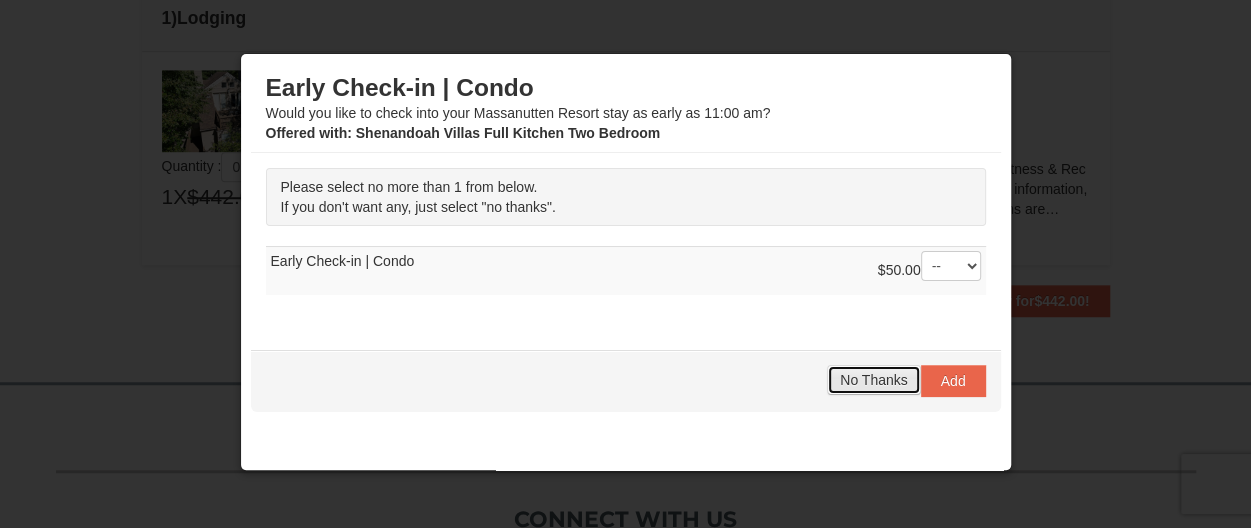 click on "No Thanks" at bounding box center (873, 380) 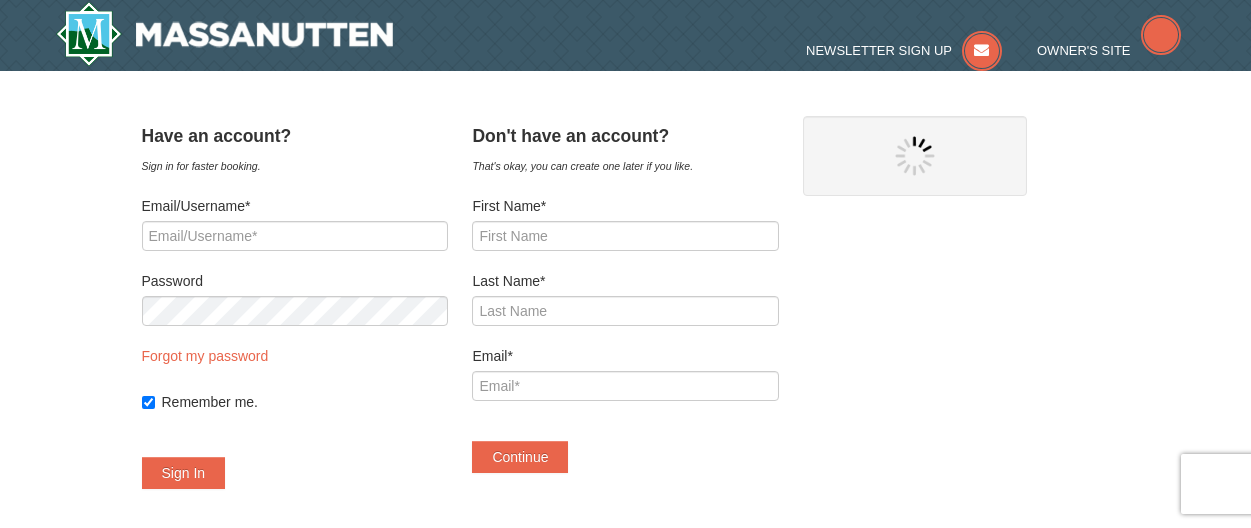 scroll, scrollTop: 0, scrollLeft: 0, axis: both 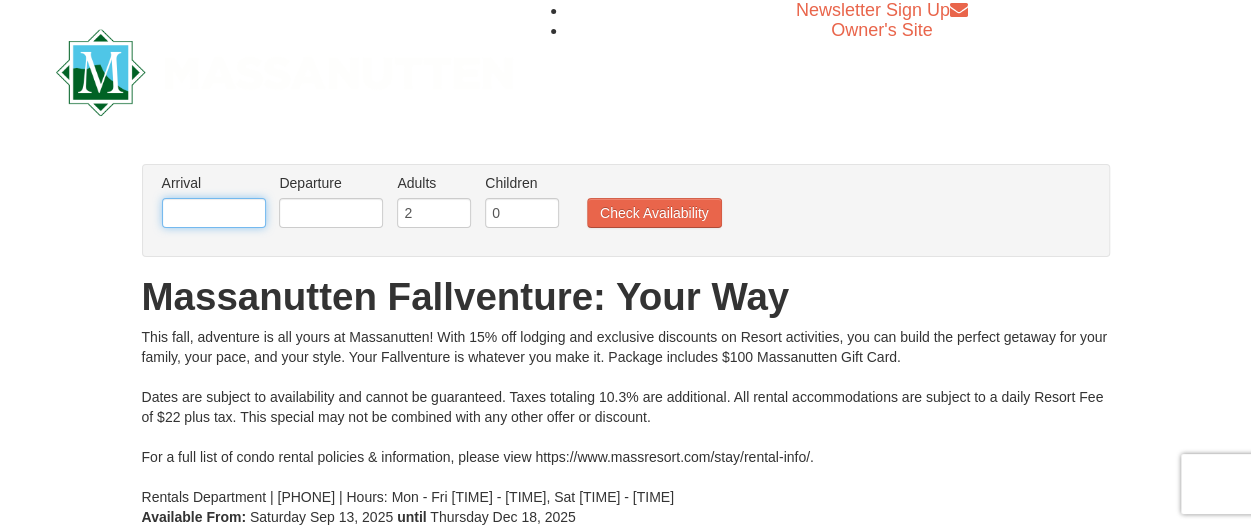 click at bounding box center [214, 213] 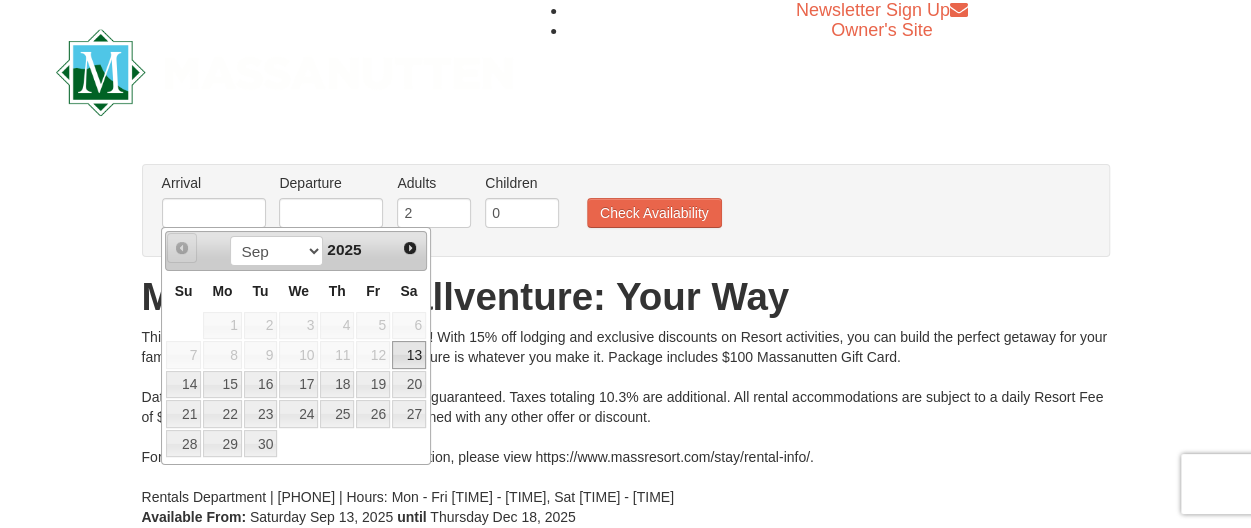 click on "Prev" at bounding box center (182, 248) 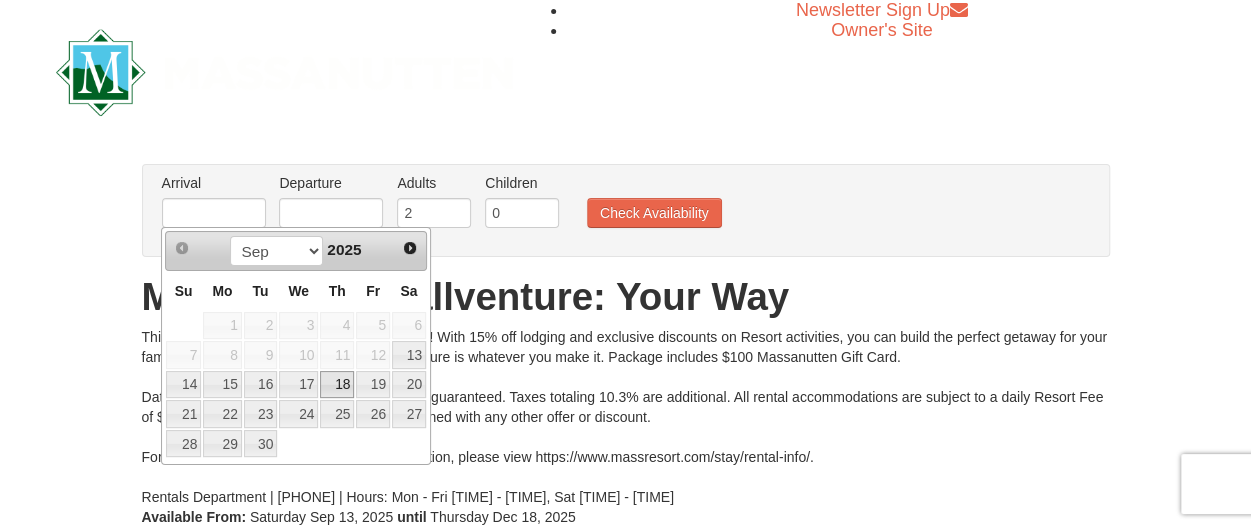 click on "18" at bounding box center (337, 385) 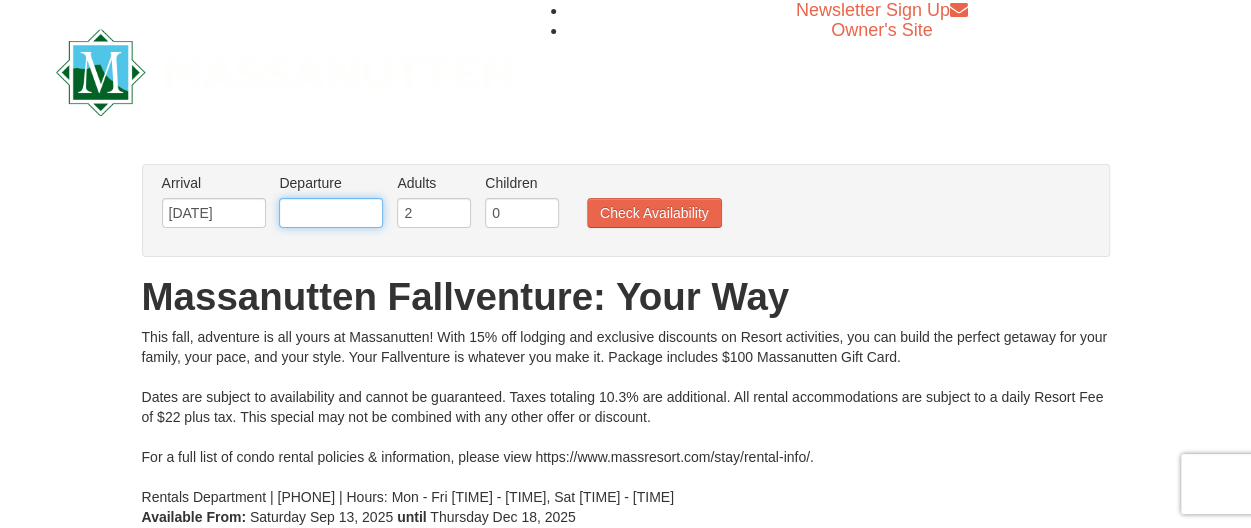 click at bounding box center (331, 213) 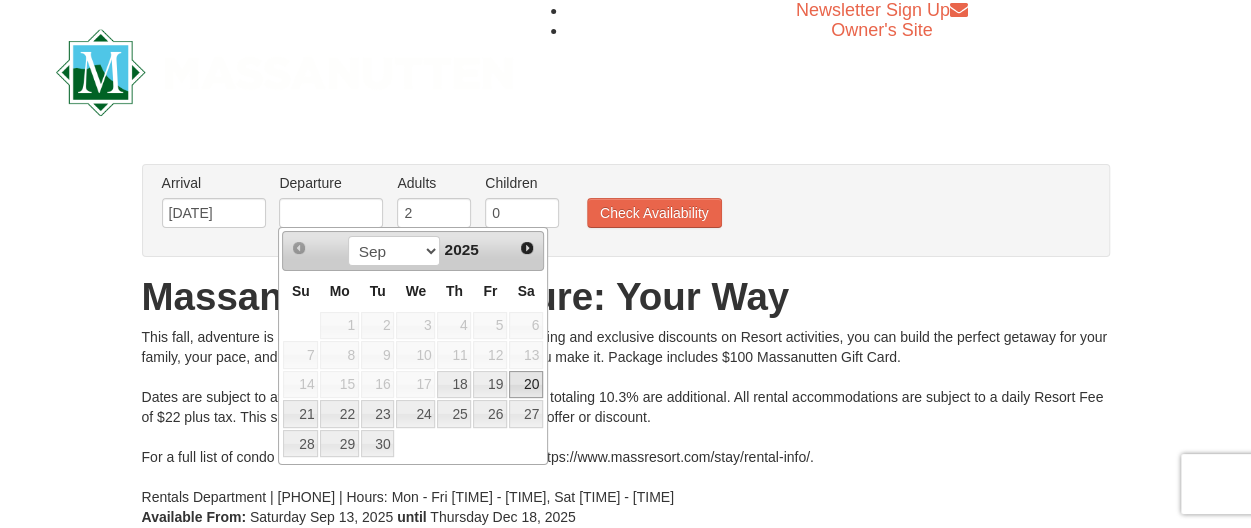 click on "20" at bounding box center (526, 385) 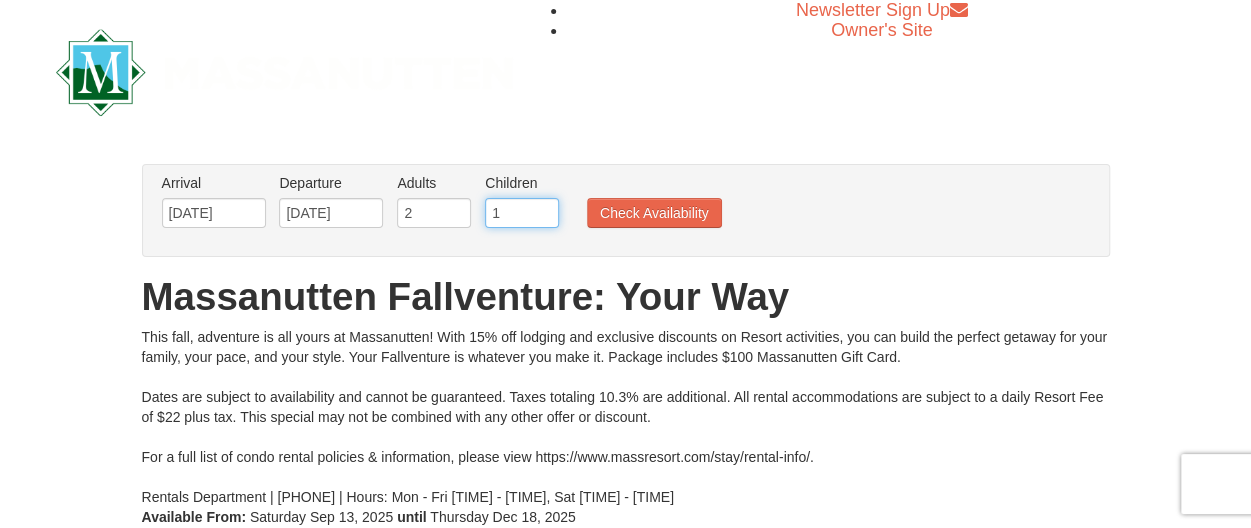 click on "1" at bounding box center (522, 213) 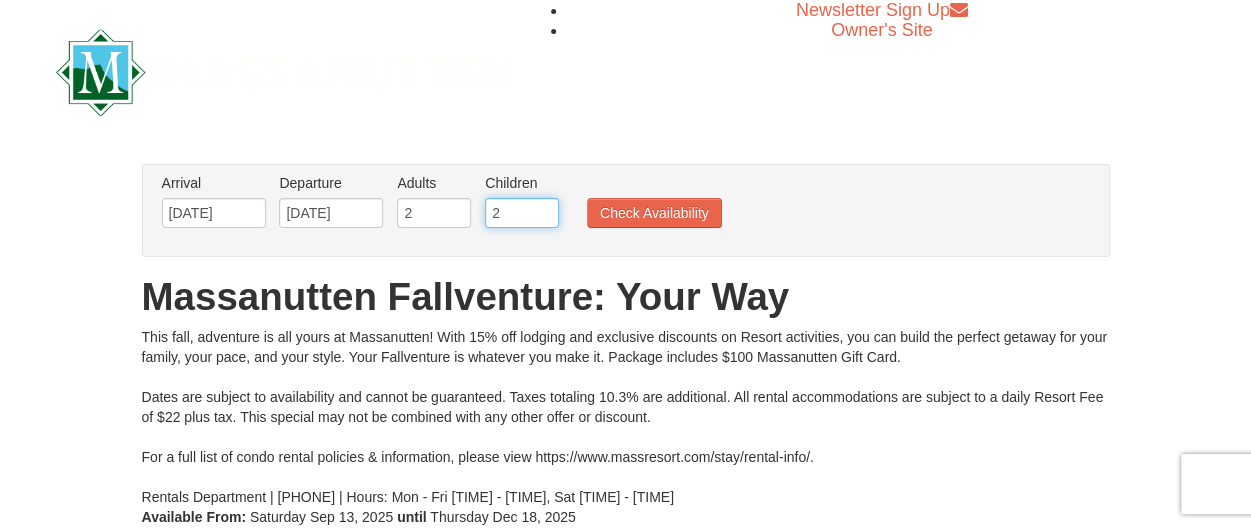 type on "2" 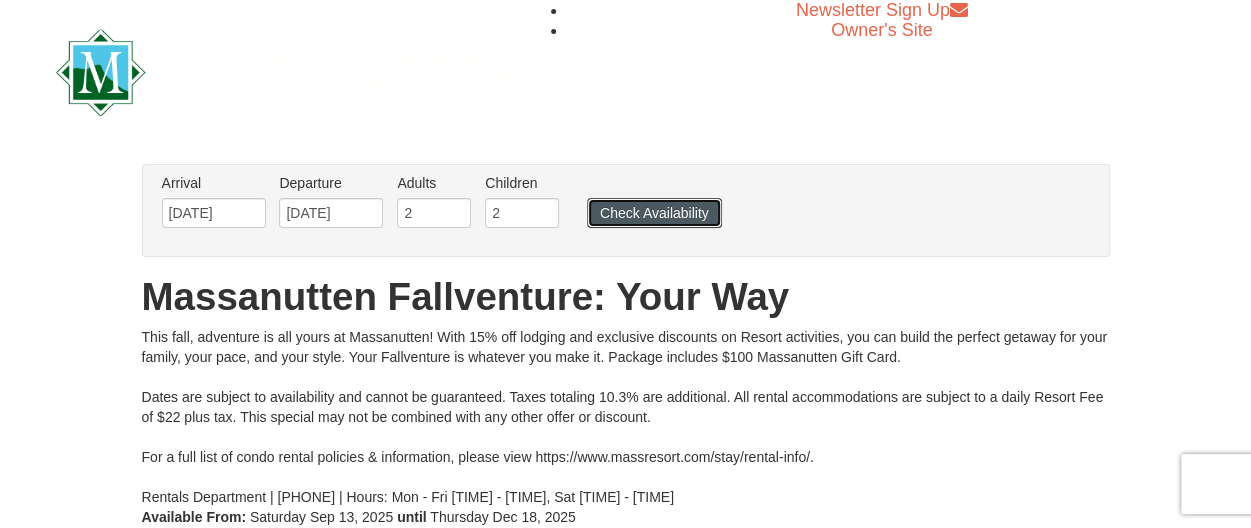 click on "Check Availability" at bounding box center [654, 213] 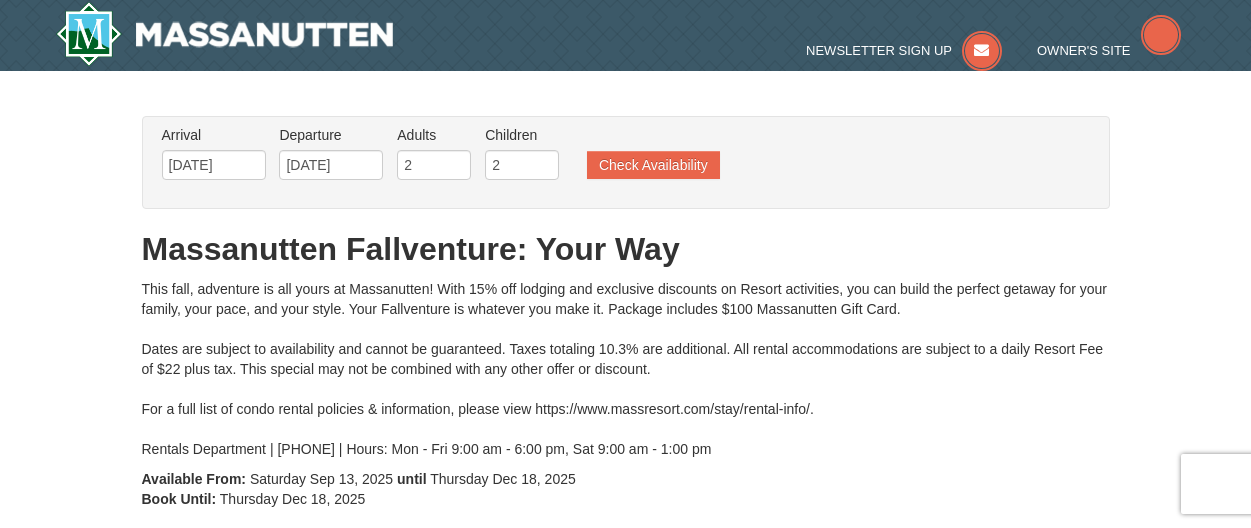scroll, scrollTop: 0, scrollLeft: 0, axis: both 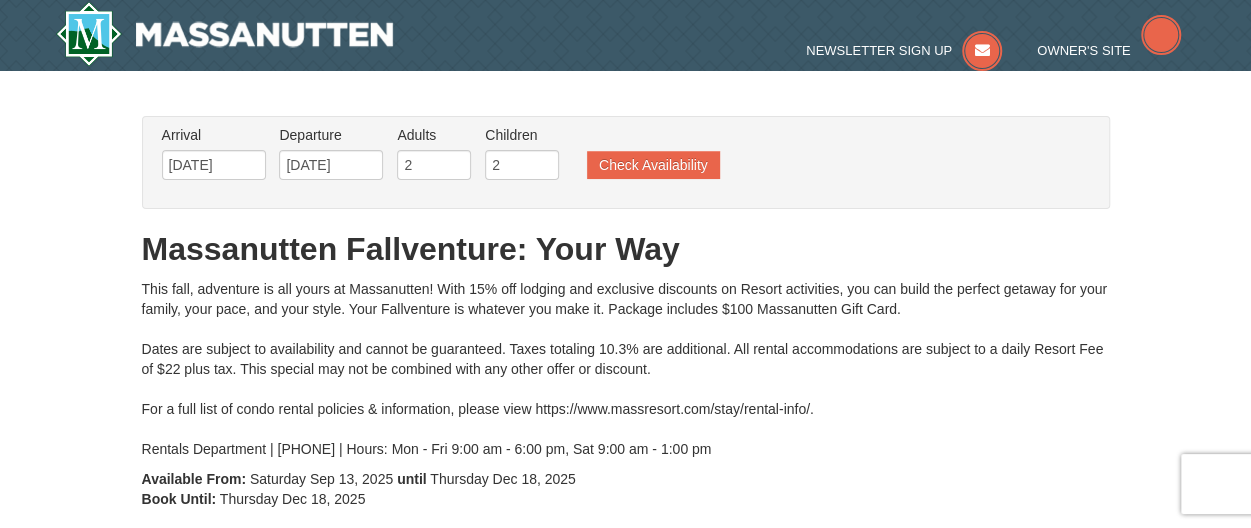 type on "[DATE]" 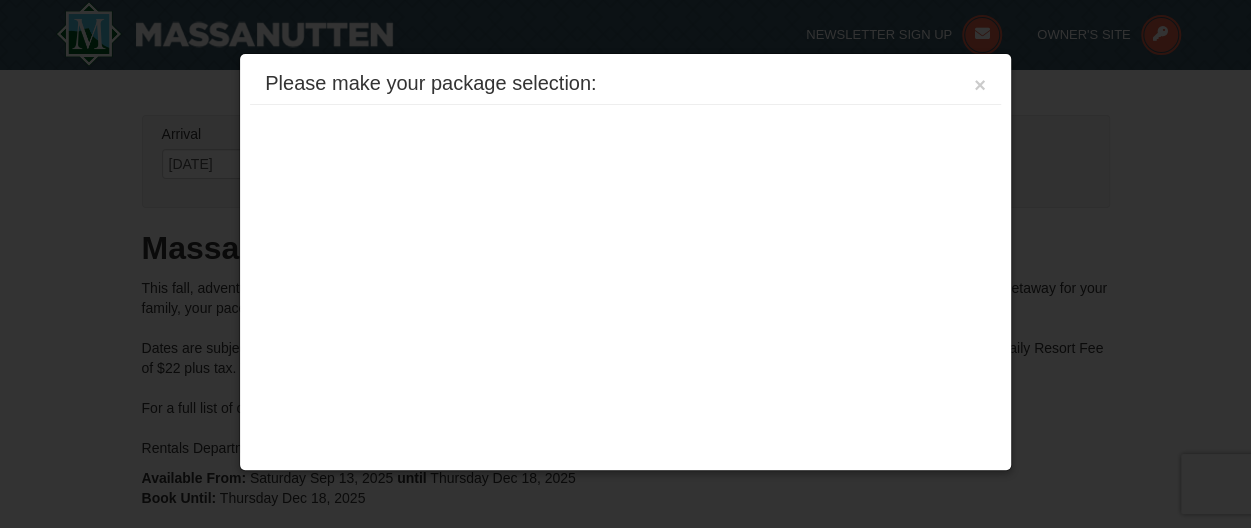 scroll, scrollTop: 242, scrollLeft: 0, axis: vertical 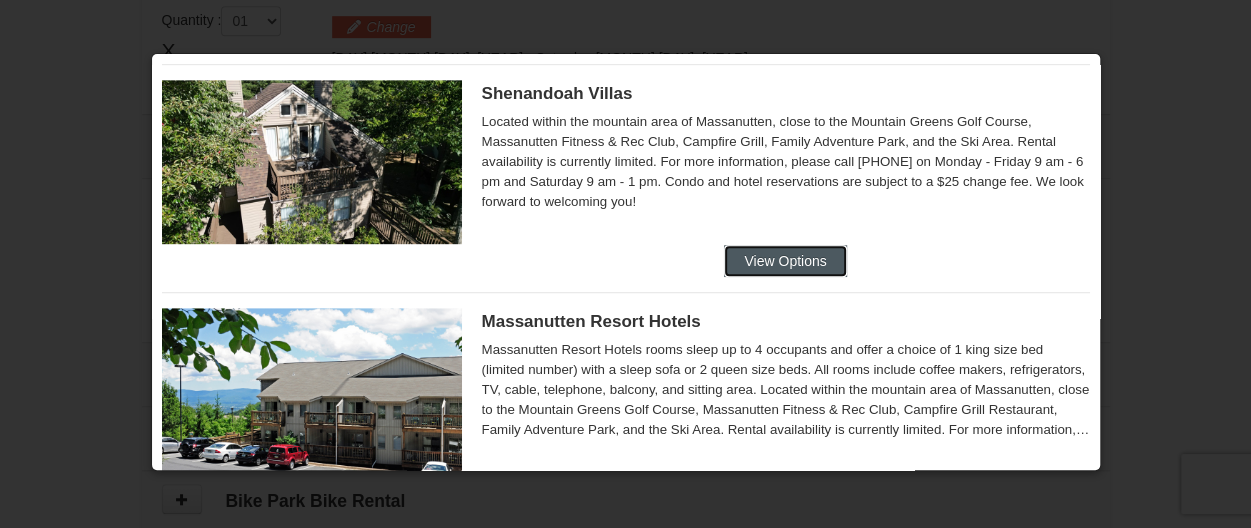 click on "View Options" at bounding box center [785, 261] 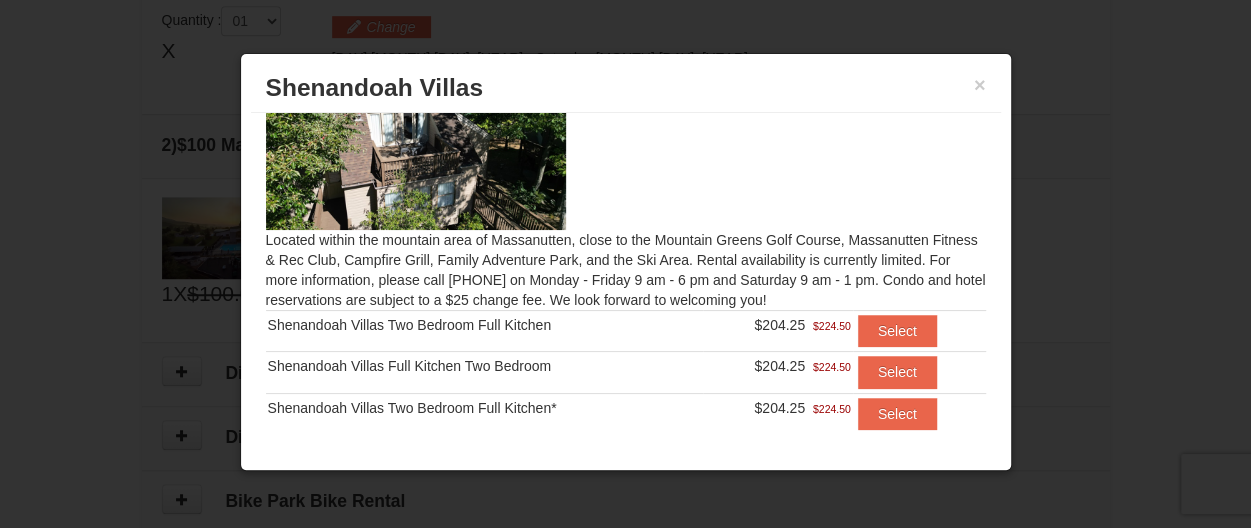 scroll, scrollTop: 90, scrollLeft: 0, axis: vertical 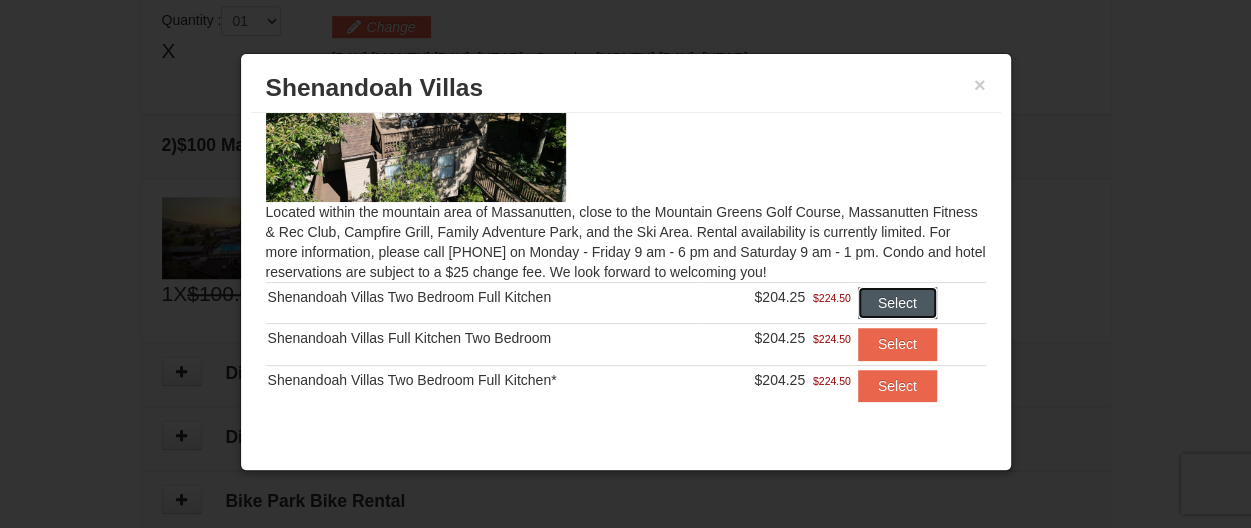 click on "Select" at bounding box center (897, 303) 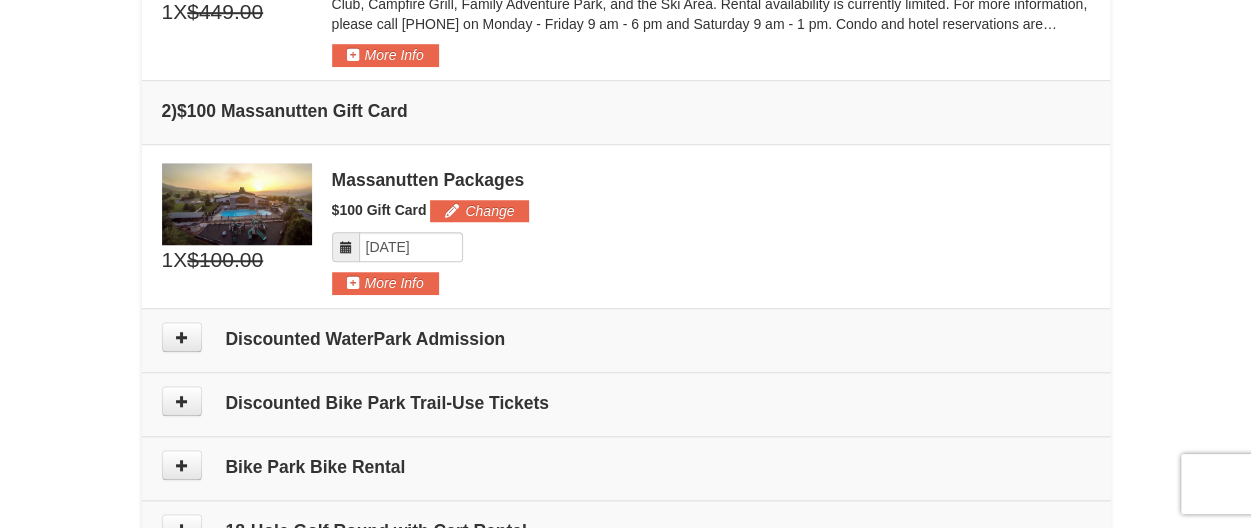 scroll, scrollTop: 810, scrollLeft: 0, axis: vertical 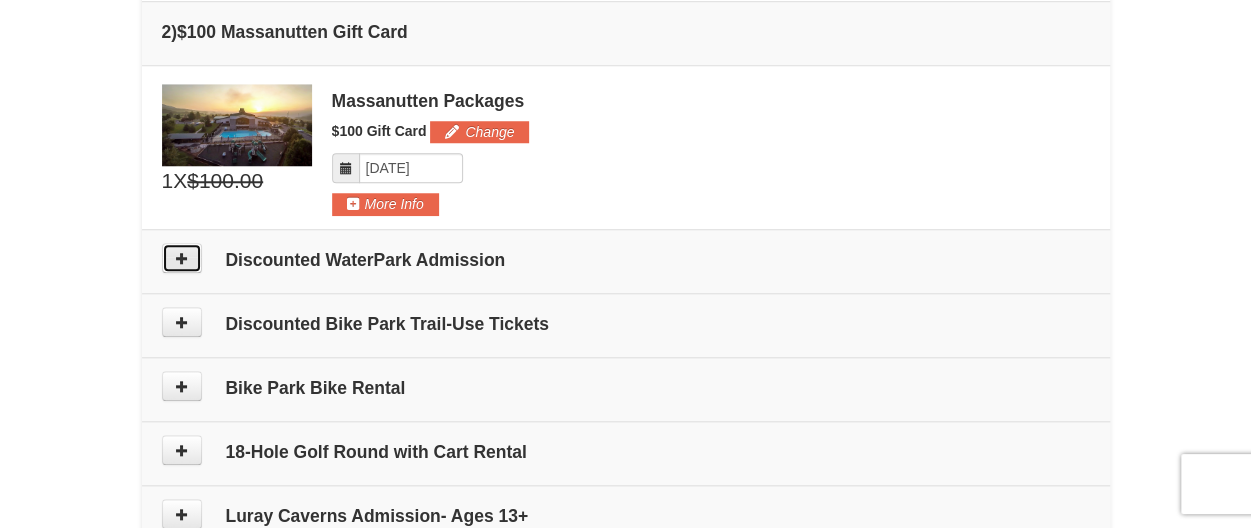 click at bounding box center (182, 258) 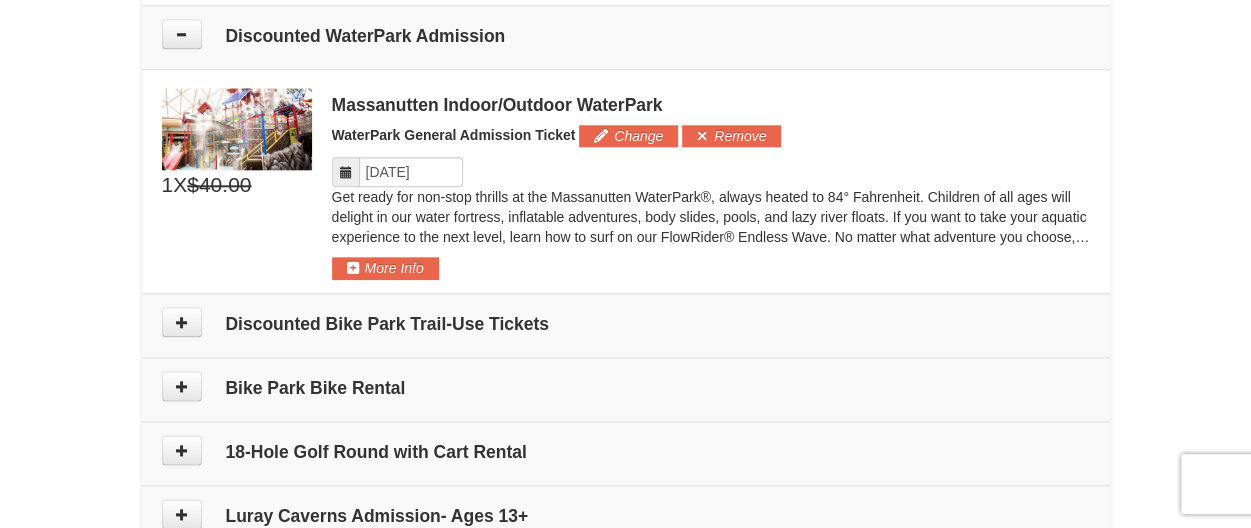scroll, scrollTop: 1036, scrollLeft: 0, axis: vertical 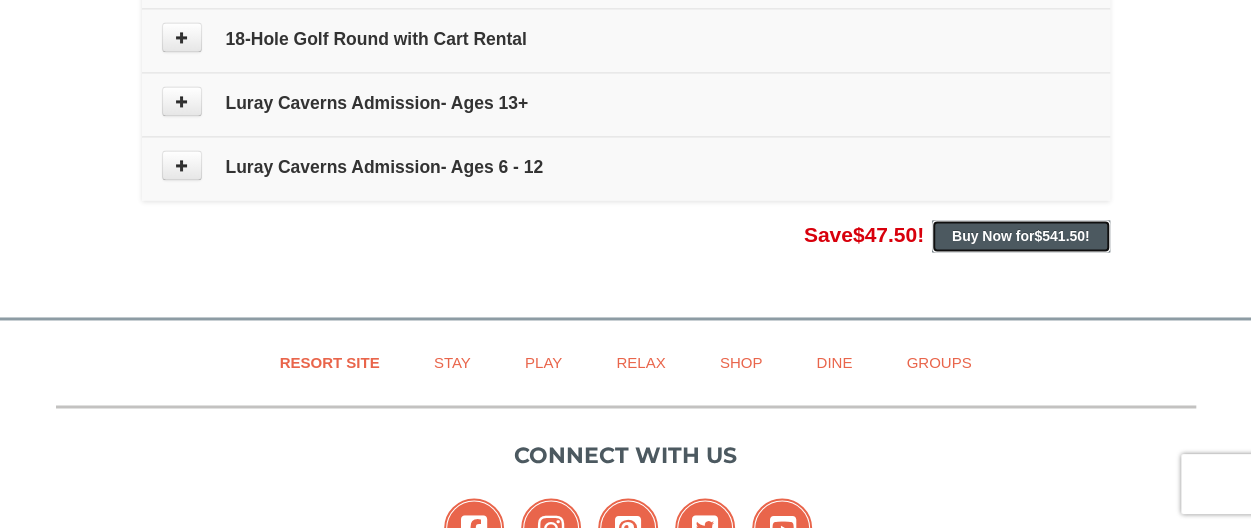 click on "Buy Now for
$541.50 !" at bounding box center [1021, 236] 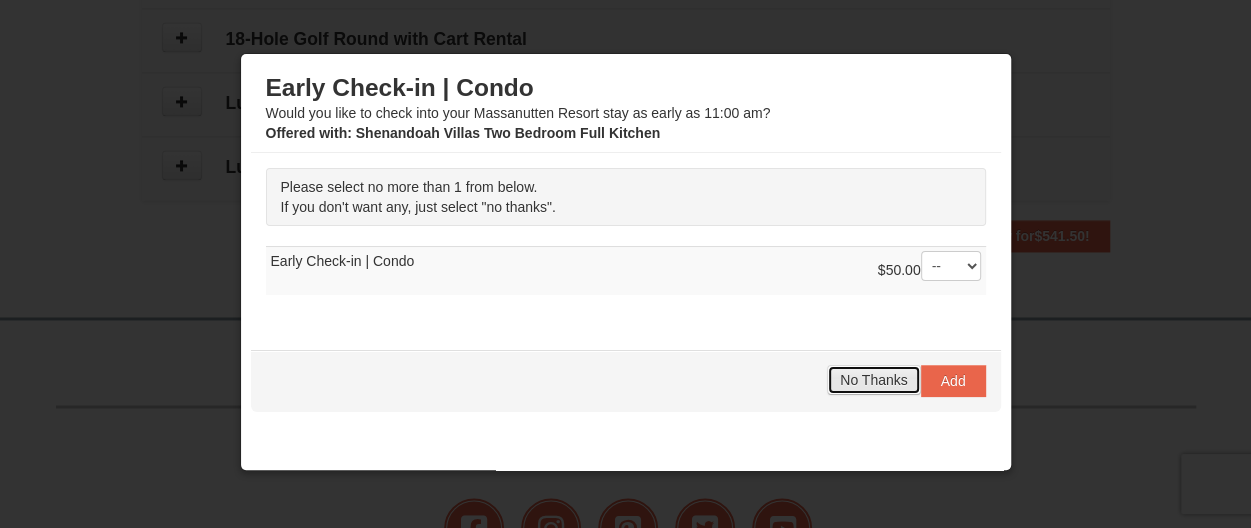 click on "No Thanks" at bounding box center (873, 380) 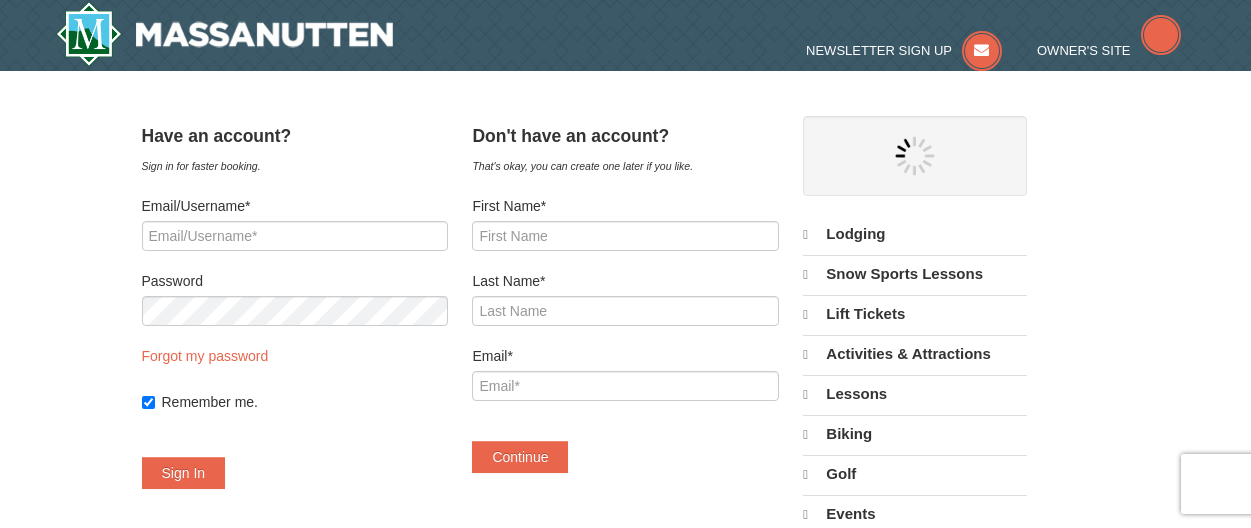 scroll, scrollTop: 0, scrollLeft: 0, axis: both 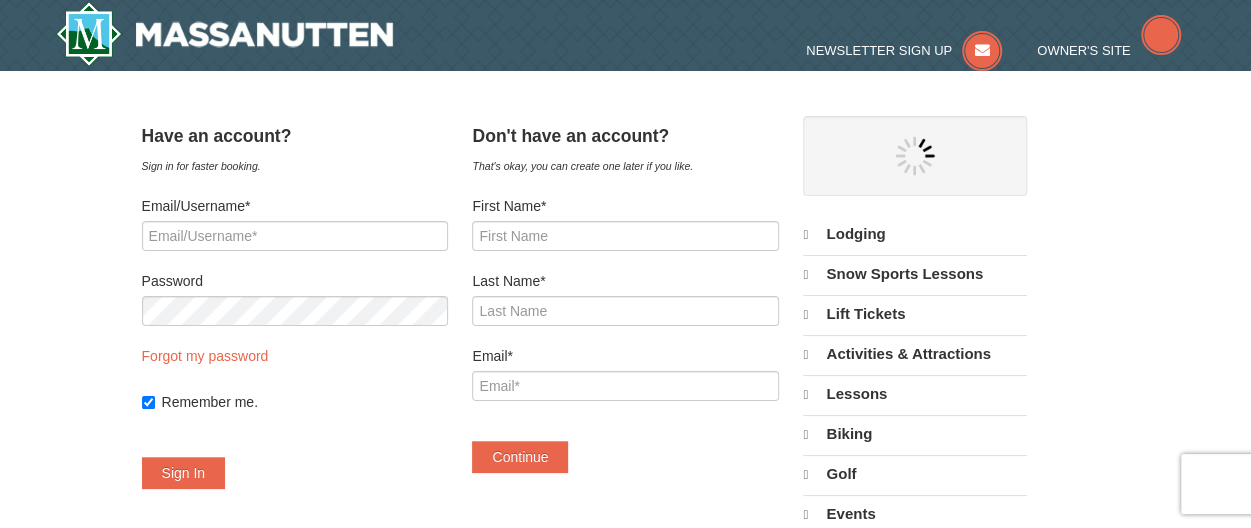 select on "8" 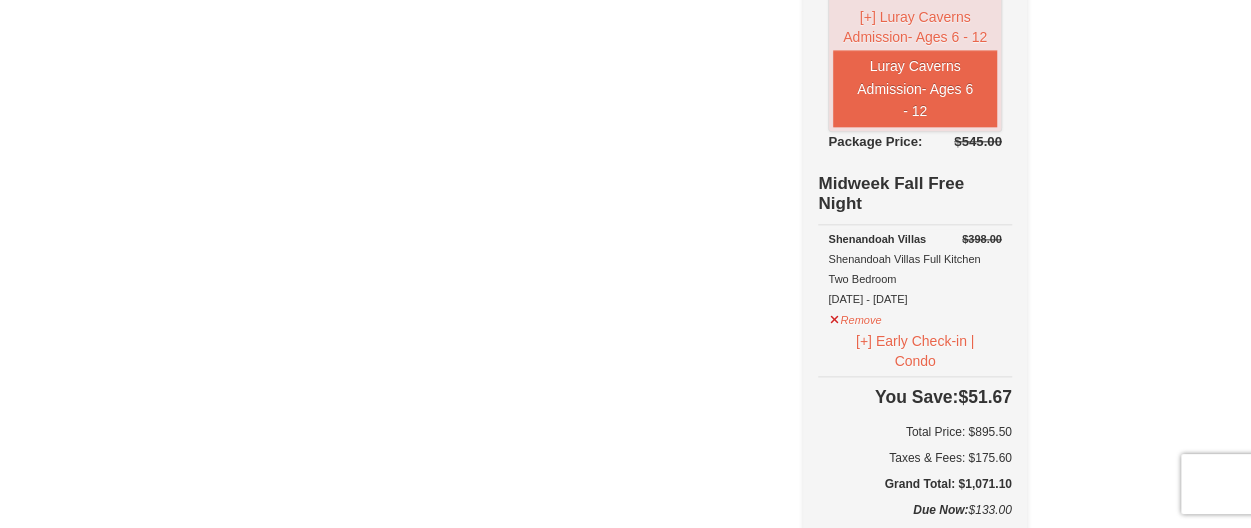 scroll, scrollTop: 1104, scrollLeft: 0, axis: vertical 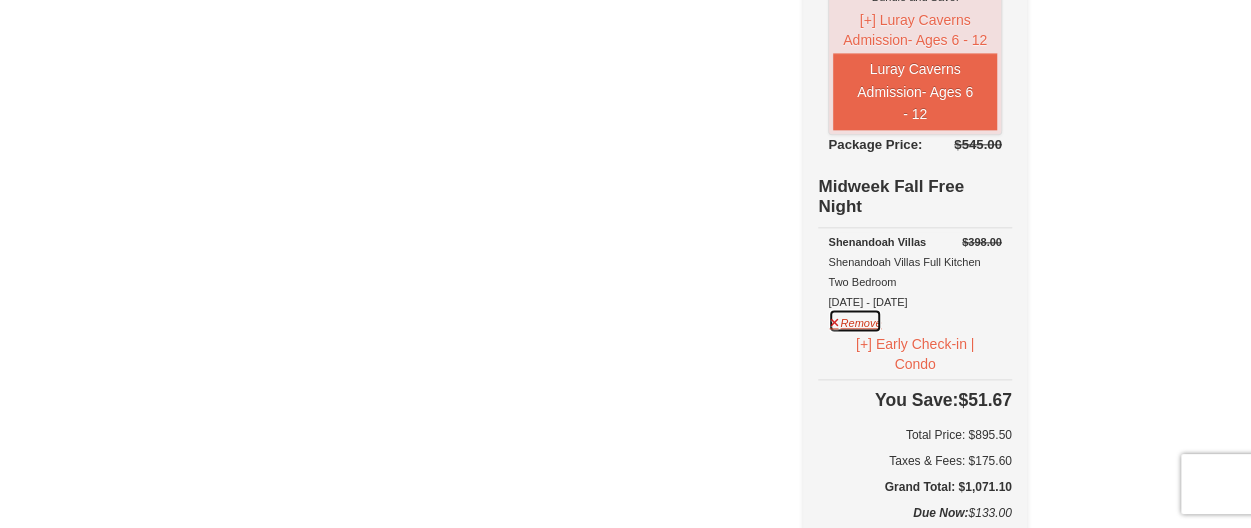 click on "Remove" at bounding box center [855, 320] 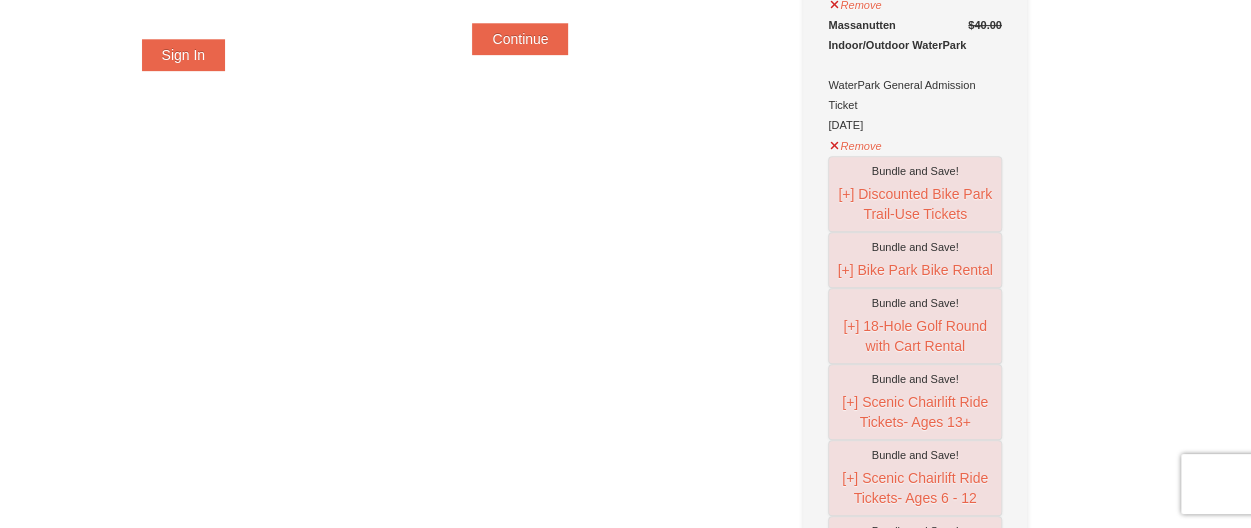 scroll, scrollTop: 414, scrollLeft: 0, axis: vertical 